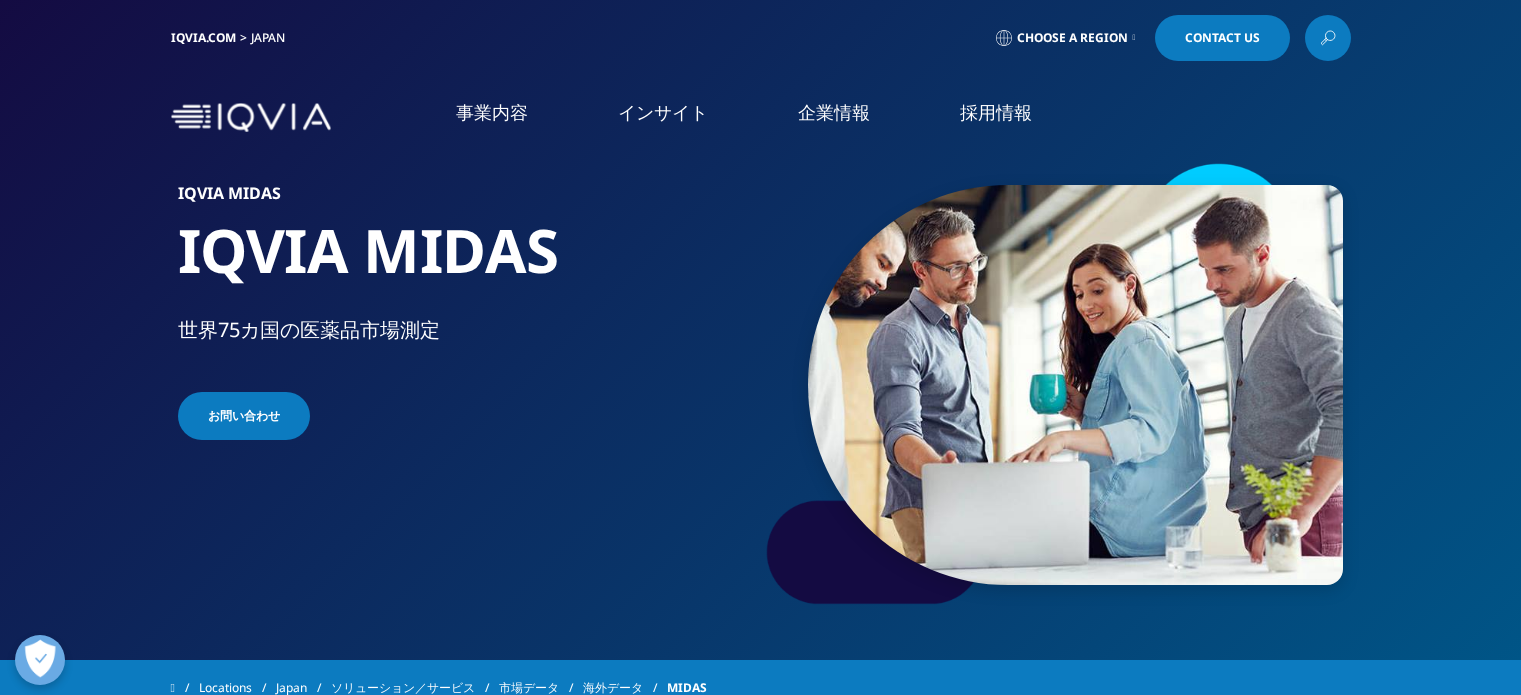 scroll, scrollTop: 0, scrollLeft: 0, axis: both 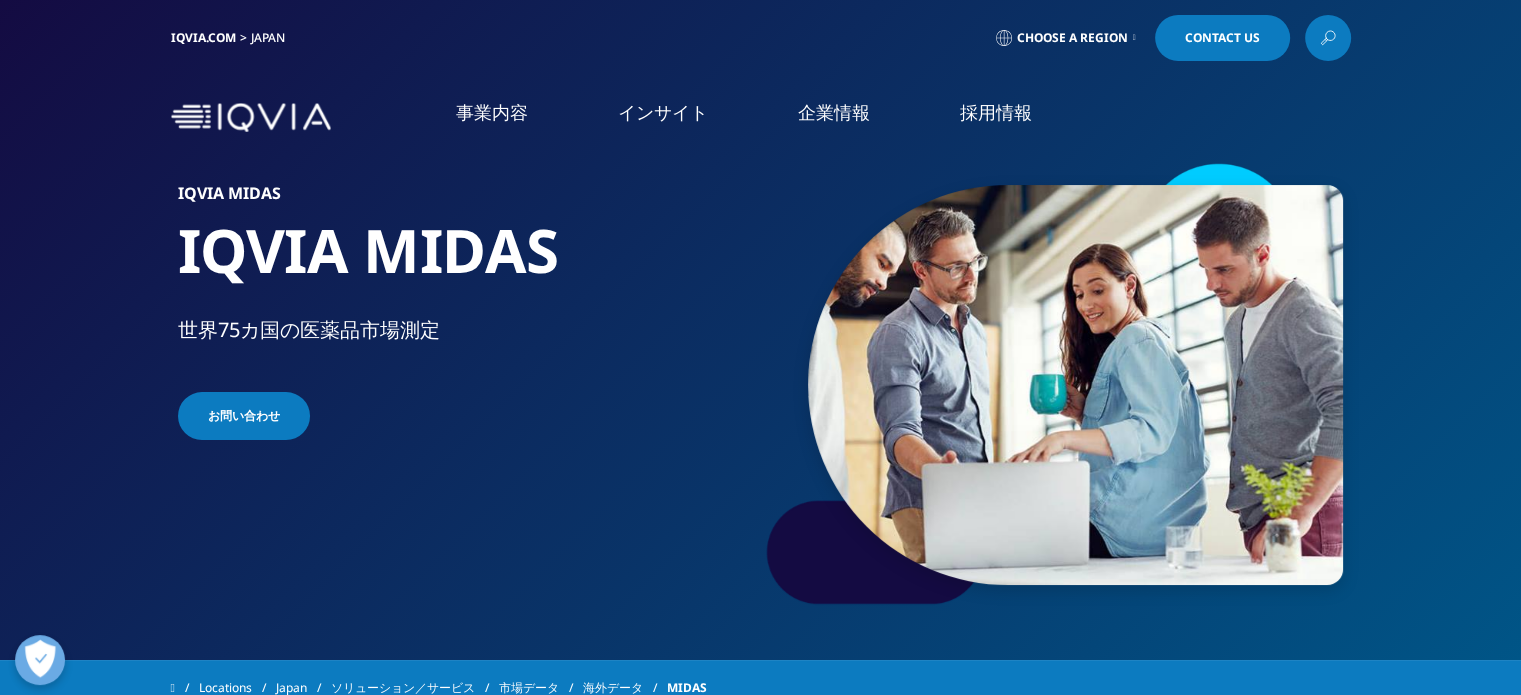click on "IQVIA.COM" at bounding box center (203, 37) 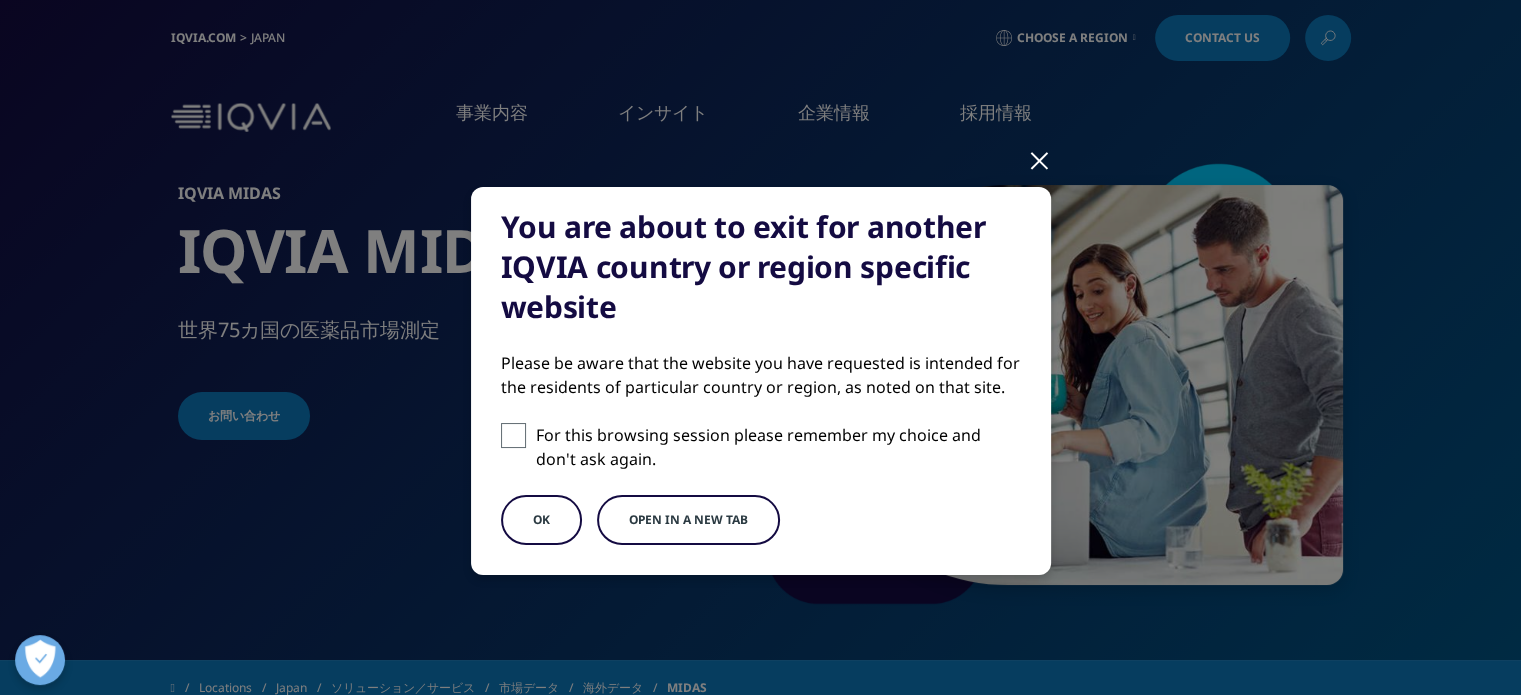 click on "OK" at bounding box center [541, 520] 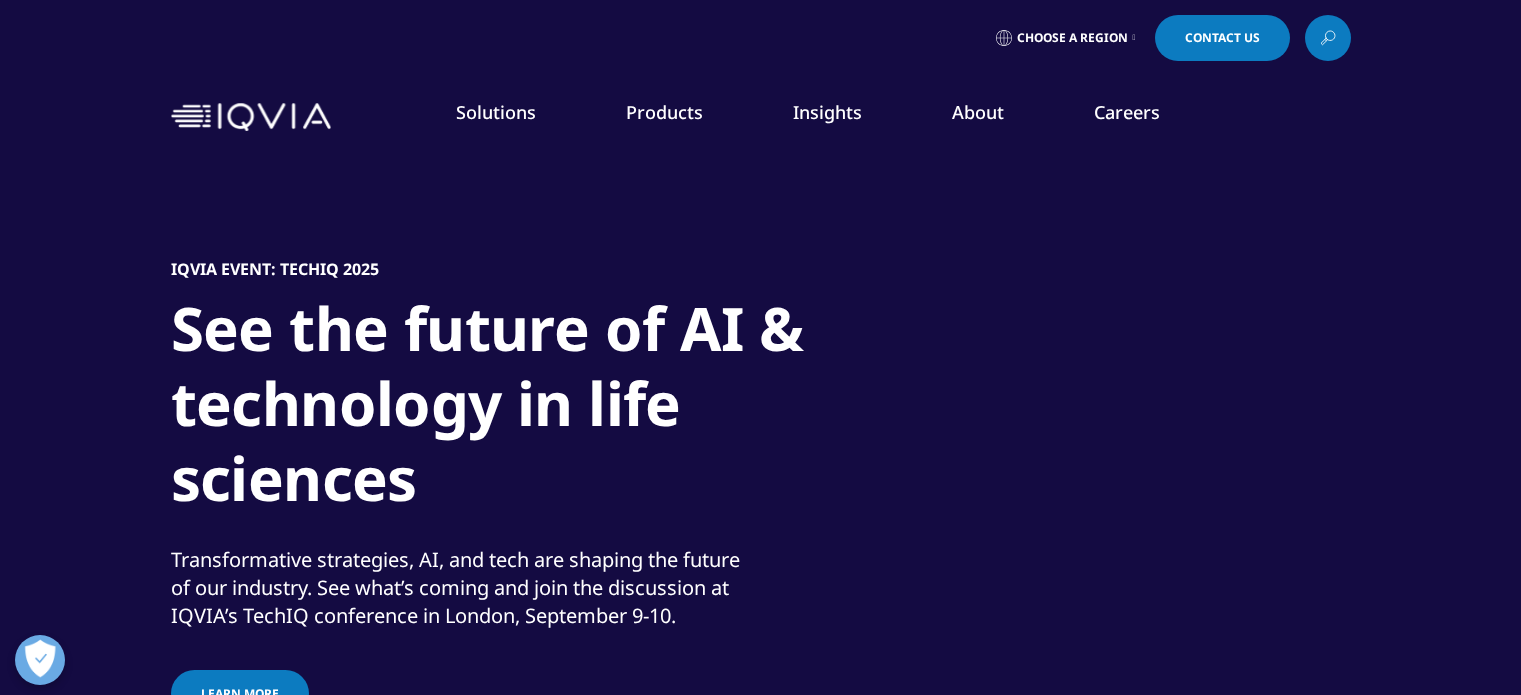scroll, scrollTop: 400, scrollLeft: 0, axis: vertical 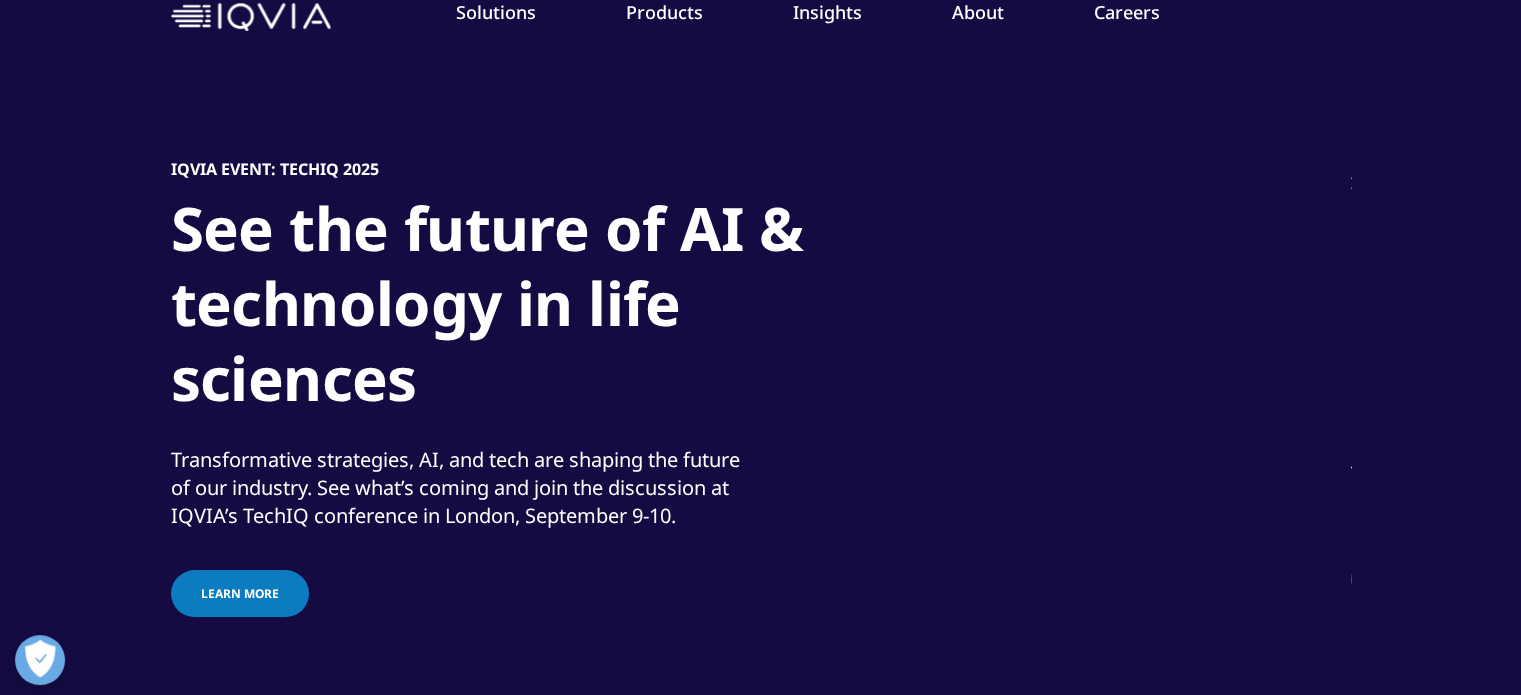 drag, startPoint x: 0, startPoint y: 0, endPoint x: 411, endPoint y: 179, distance: 448.28784 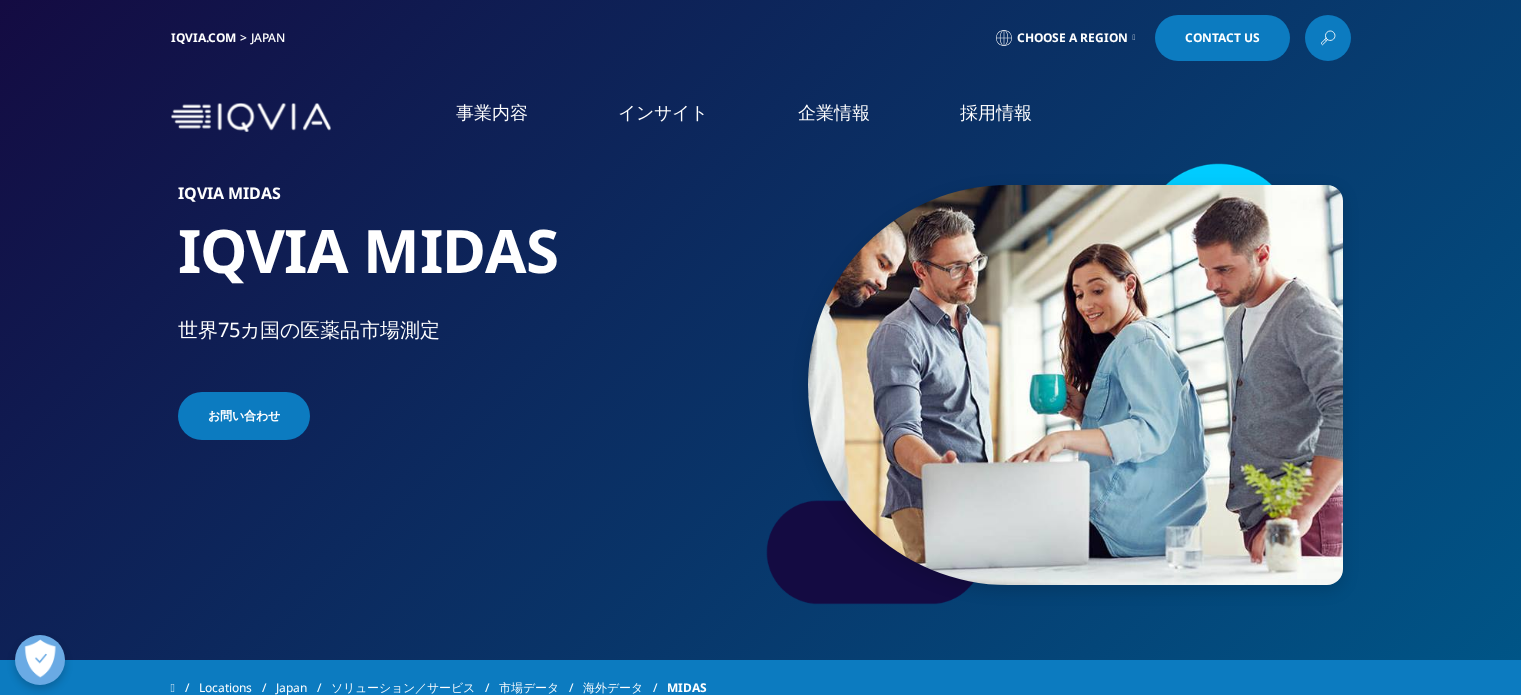 scroll, scrollTop: 0, scrollLeft: 0, axis: both 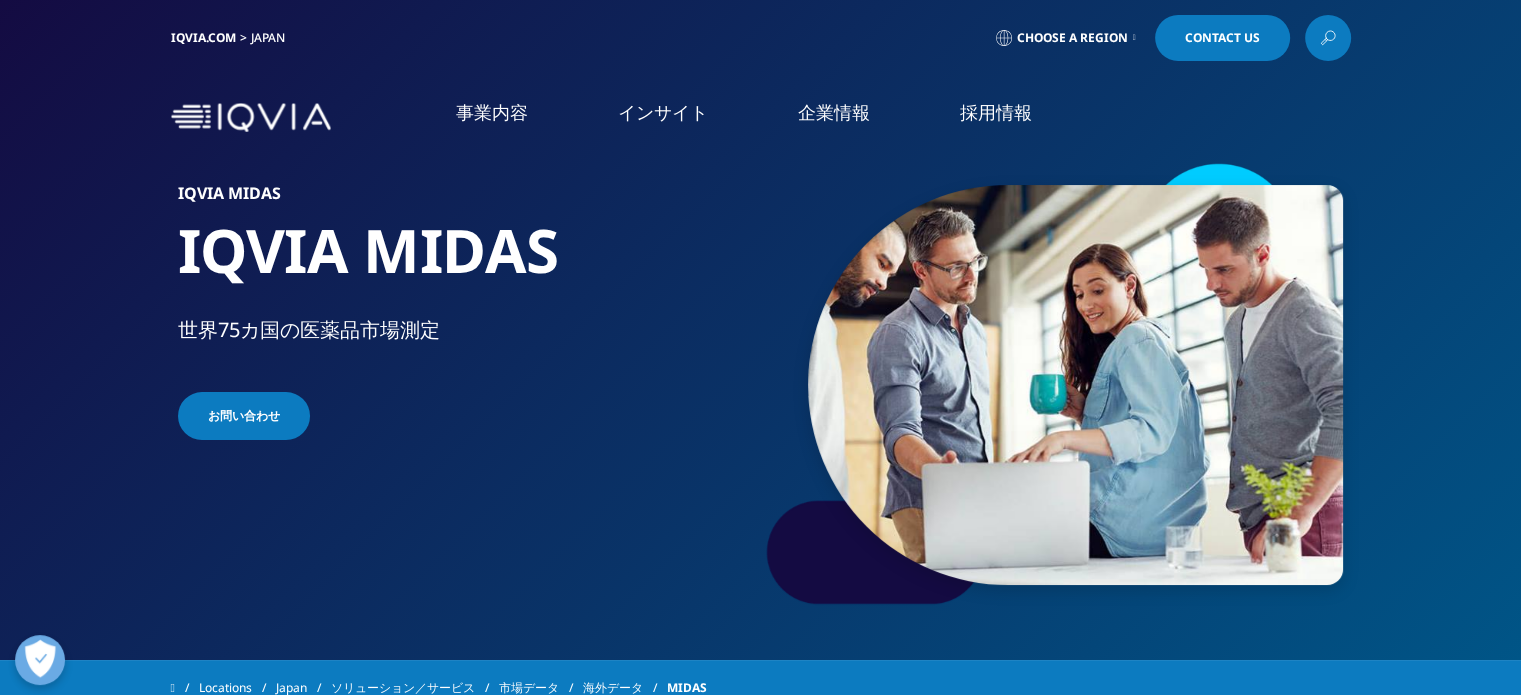 click on "IQVIA.COM" at bounding box center [203, 37] 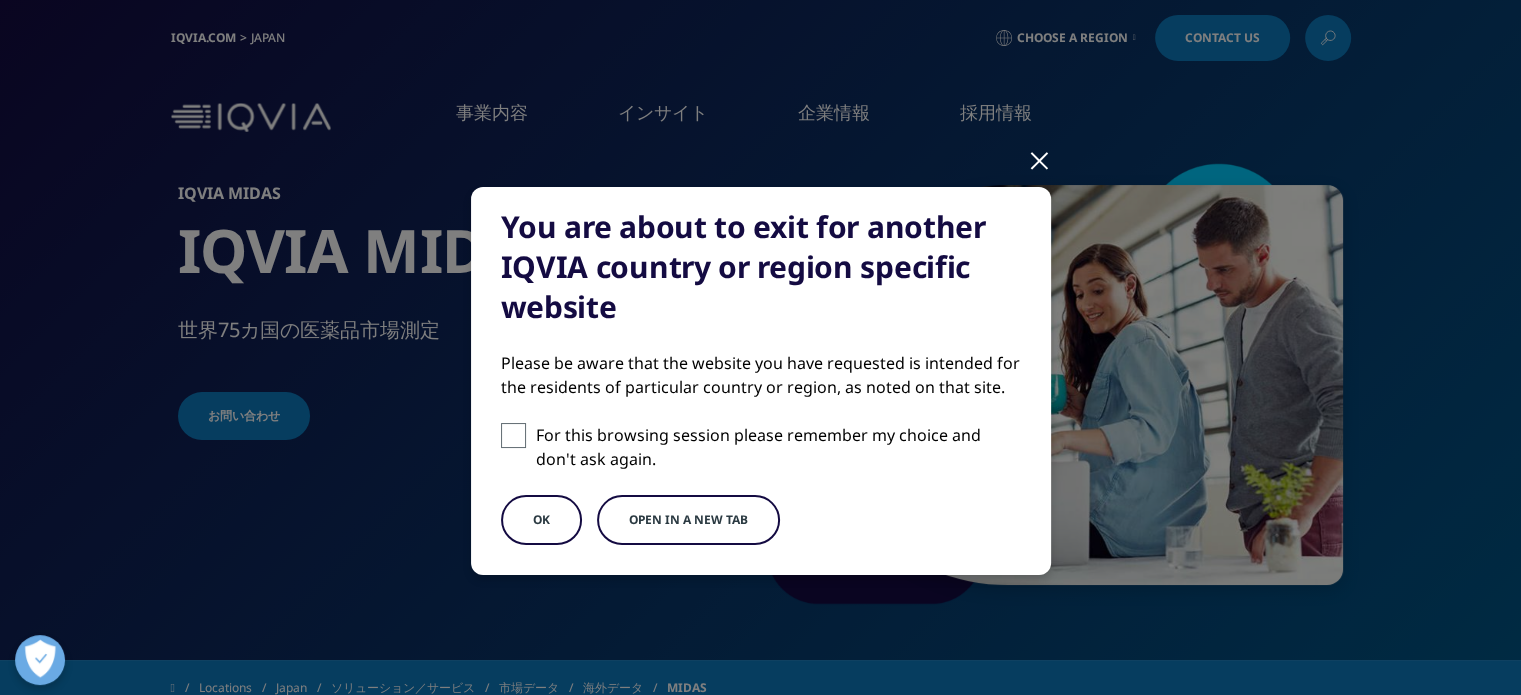 click on "OK" at bounding box center [541, 520] 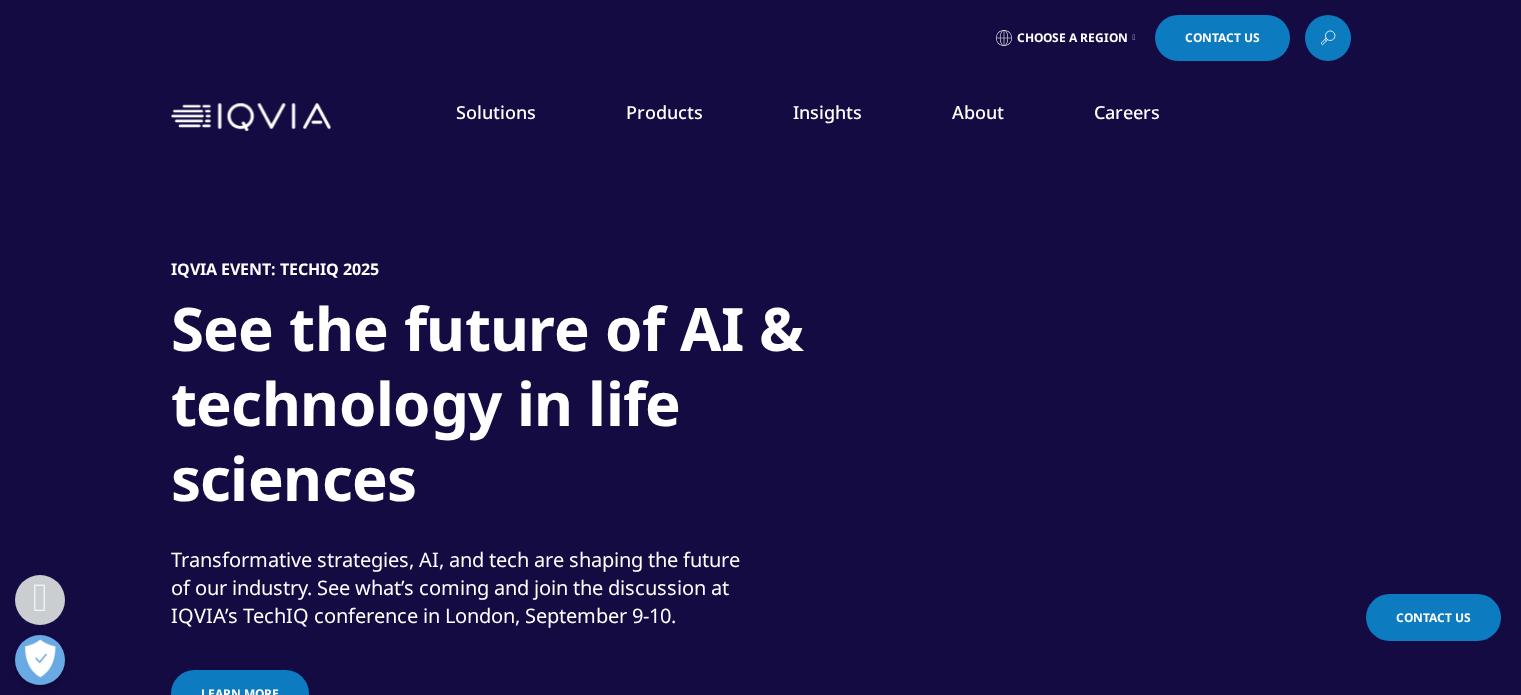 scroll, scrollTop: 800, scrollLeft: 0, axis: vertical 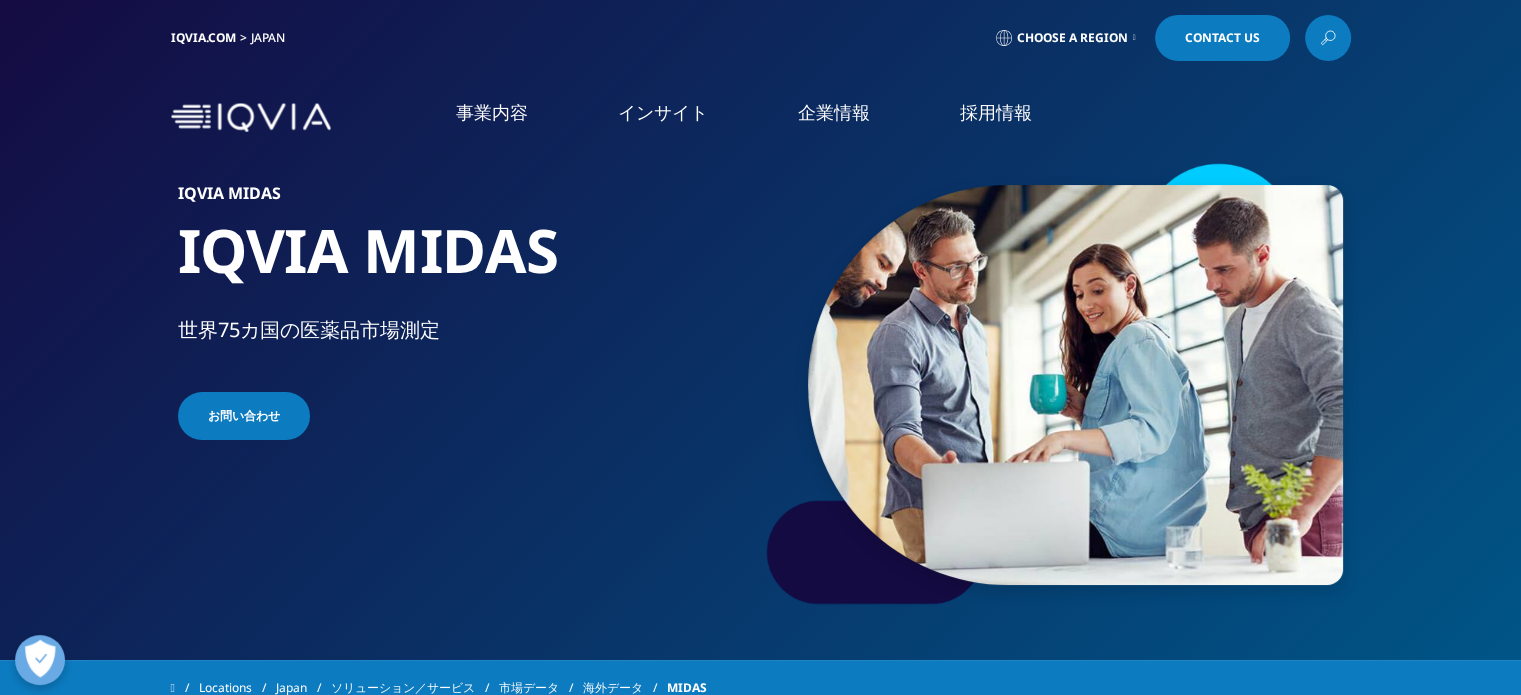 click on "Japan" at bounding box center [272, 38] 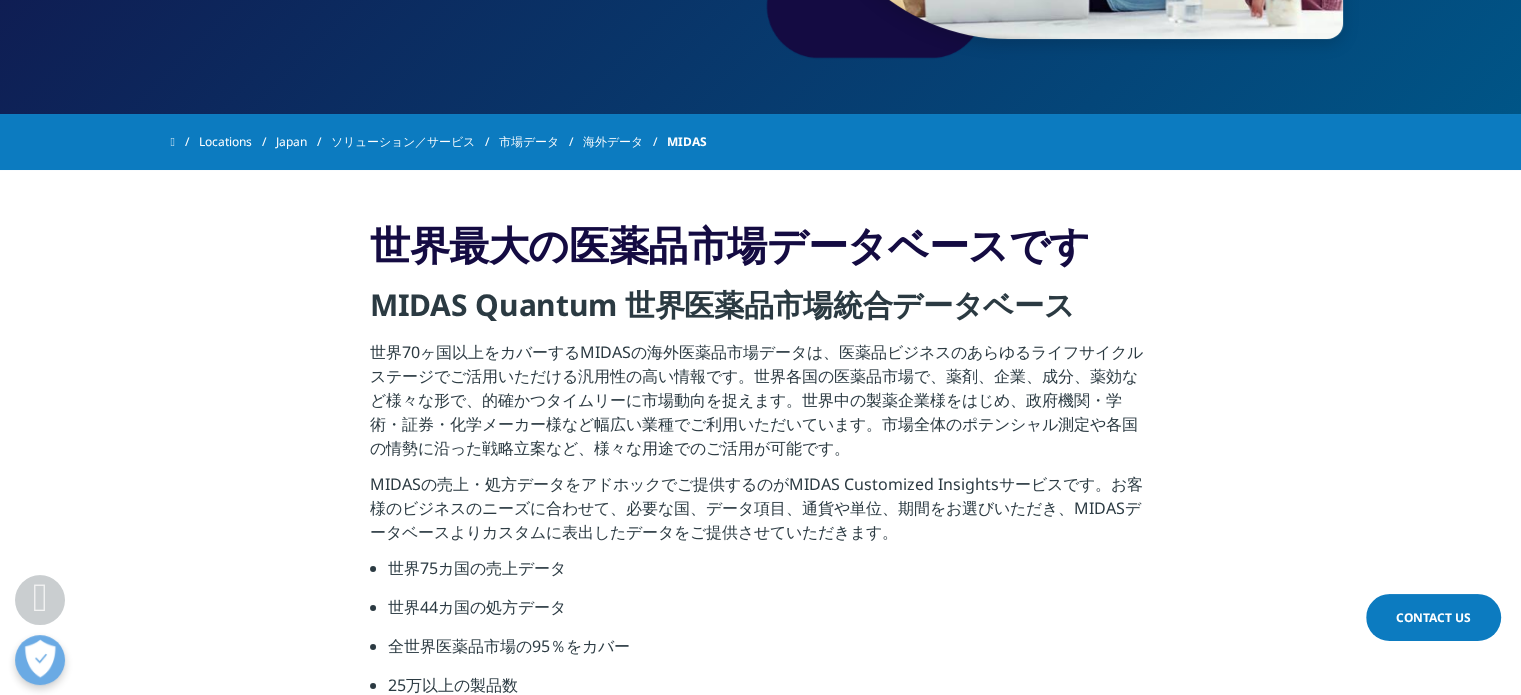 scroll, scrollTop: 146, scrollLeft: 0, axis: vertical 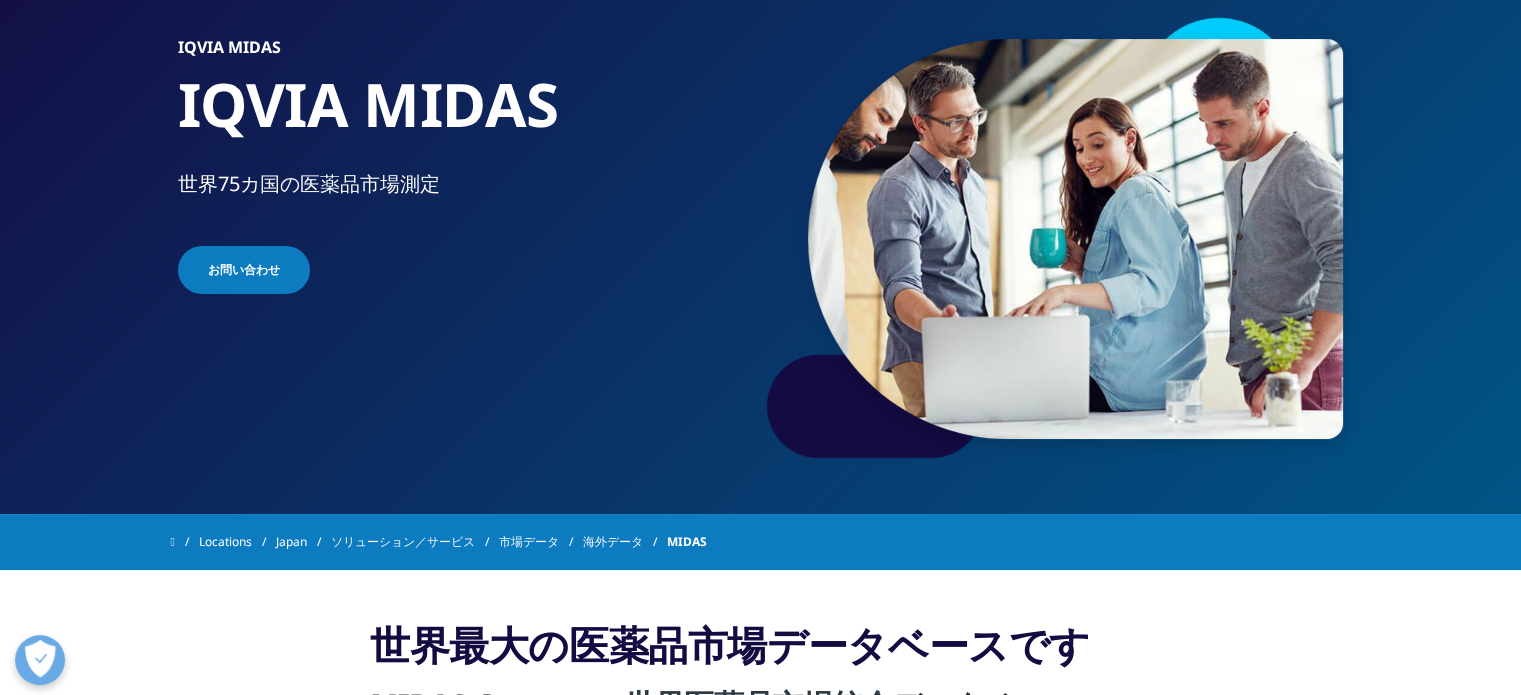 click on "Japan" at bounding box center [303, 542] 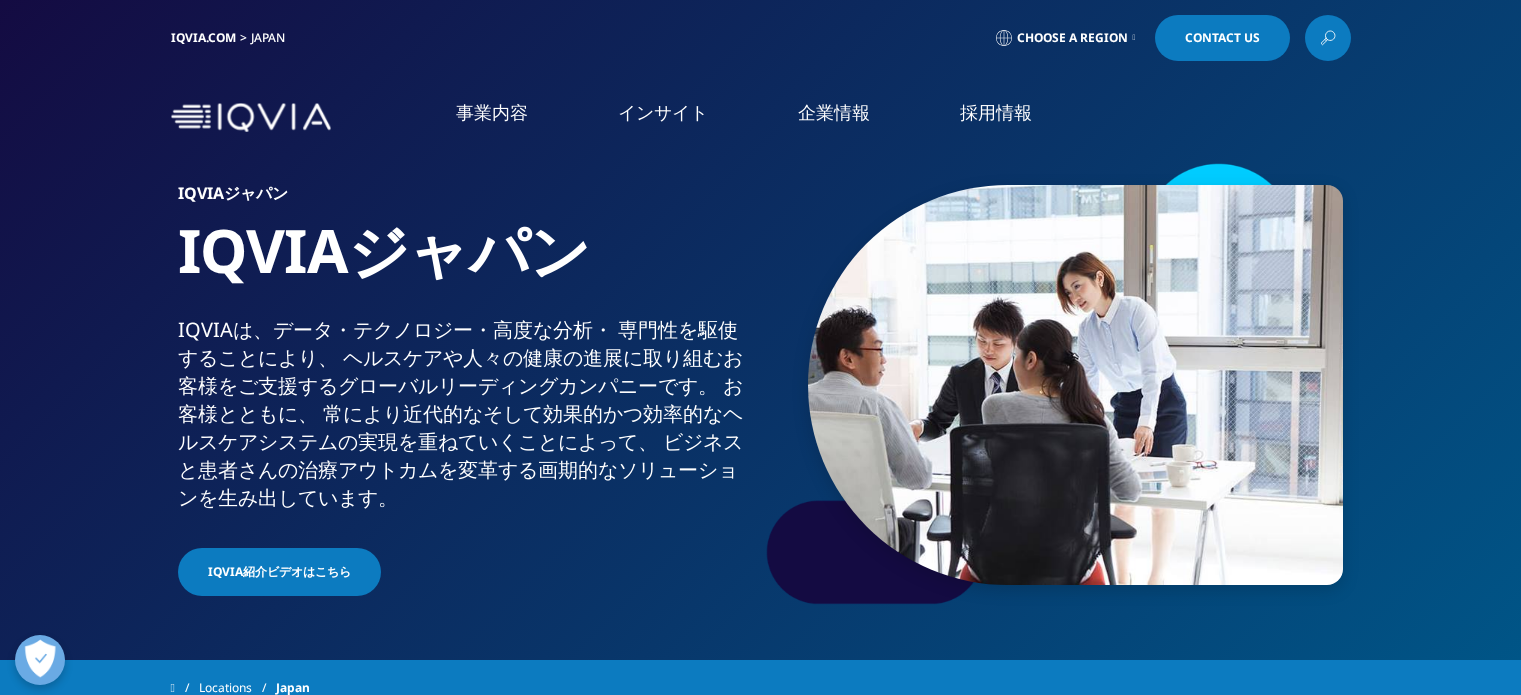 scroll, scrollTop: 0, scrollLeft: 0, axis: both 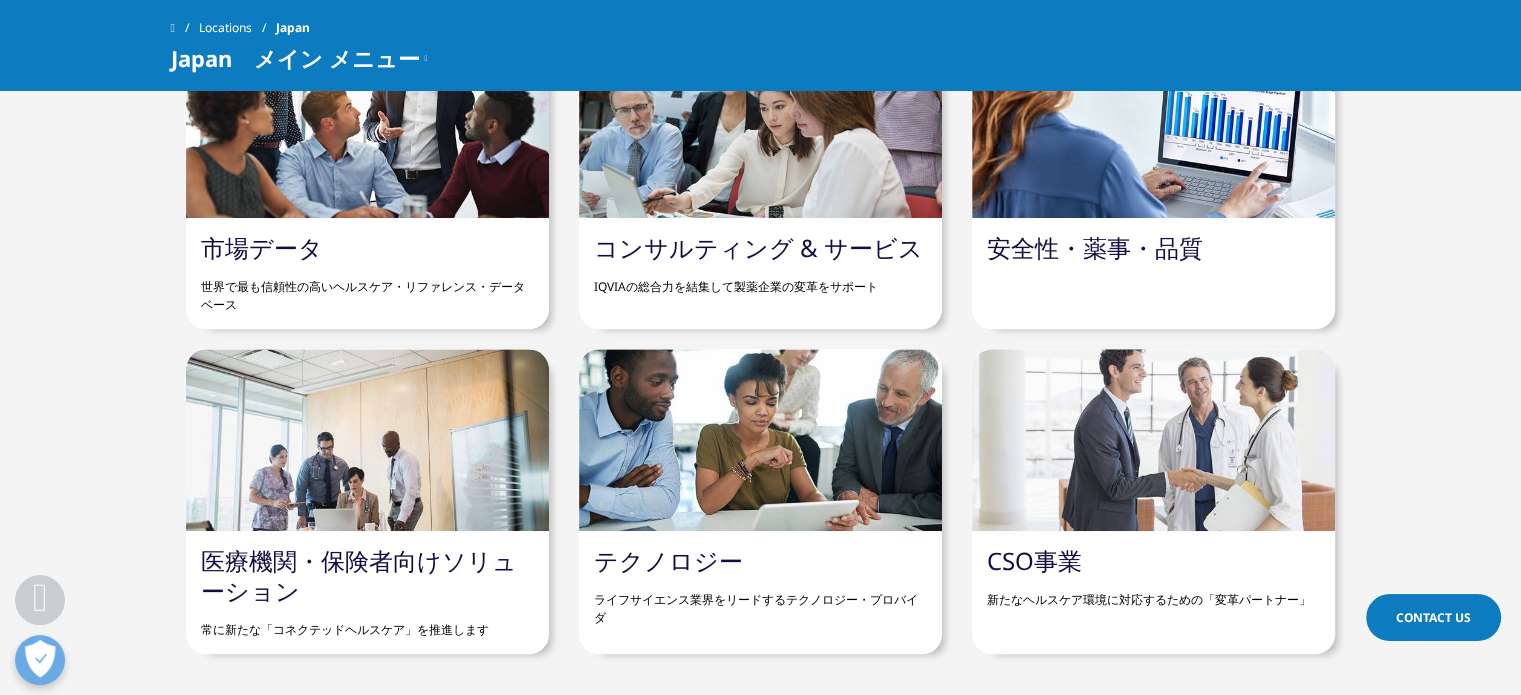 click at bounding box center [367, 440] 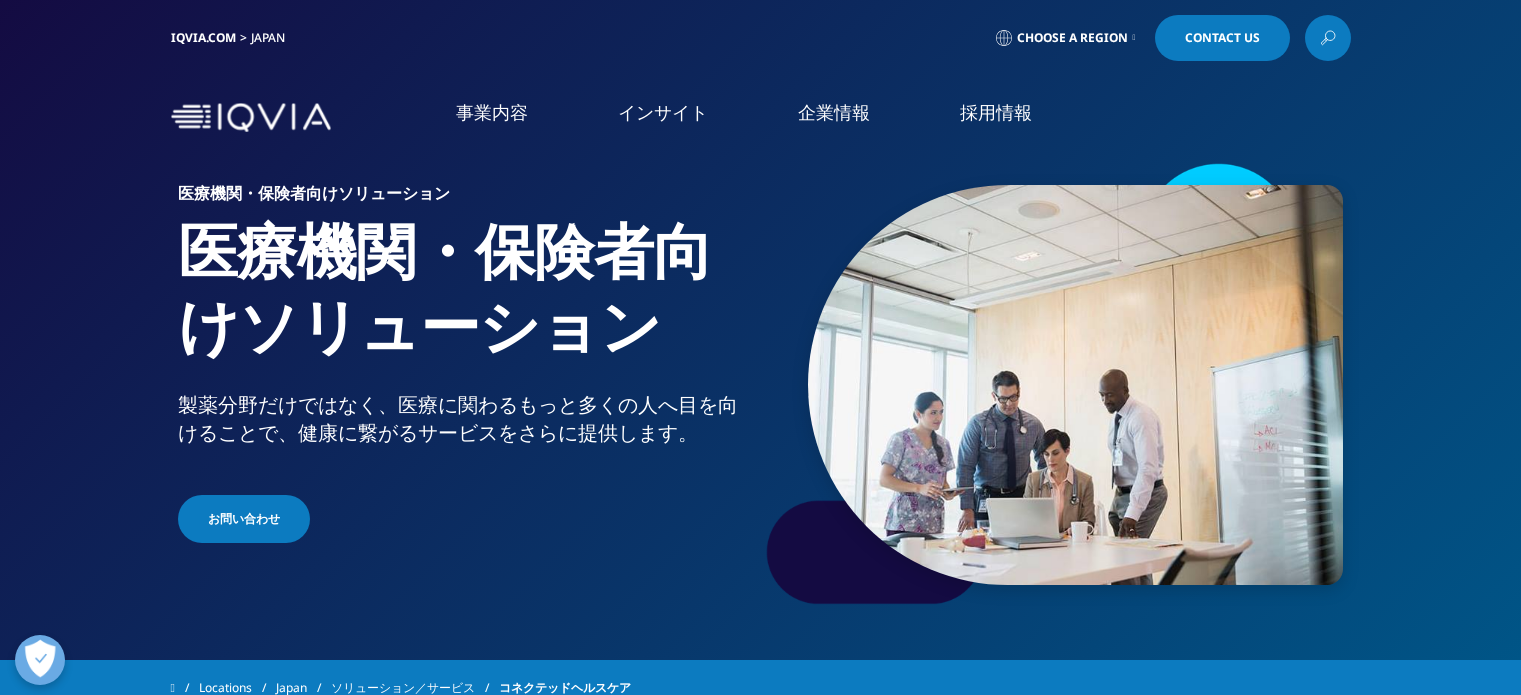 scroll, scrollTop: 0, scrollLeft: 0, axis: both 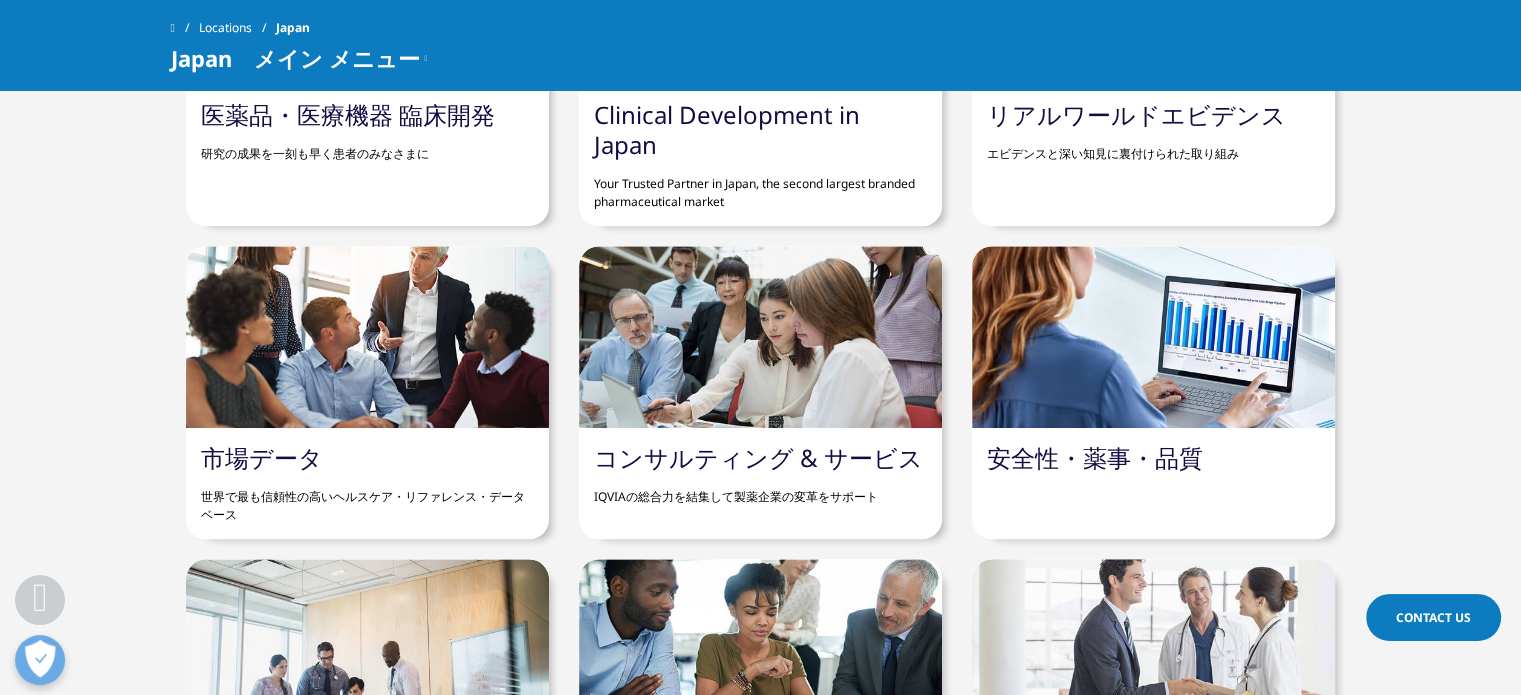 click on "市場データ
世界で最も信頼性の高いヘルスケア・リファレンス・データベース" at bounding box center [367, 483] 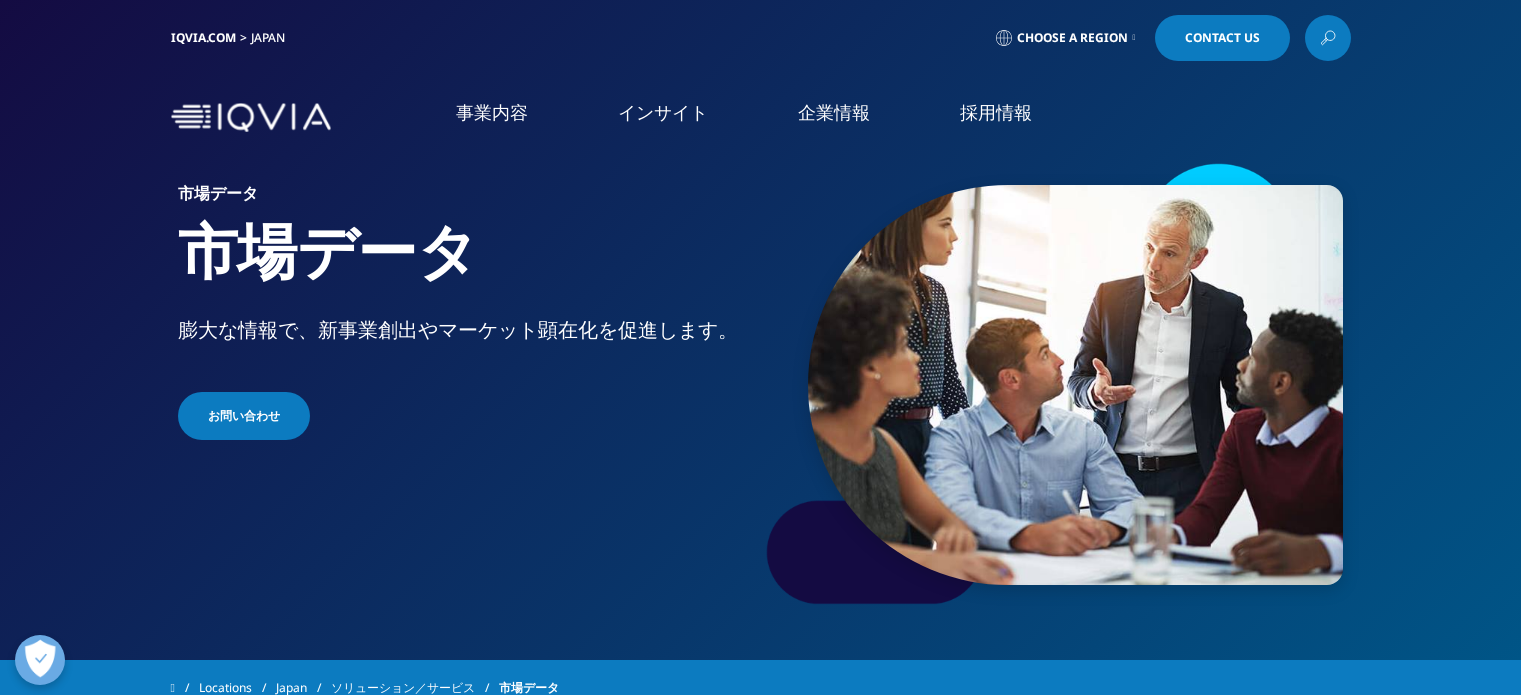 scroll, scrollTop: 500, scrollLeft: 0, axis: vertical 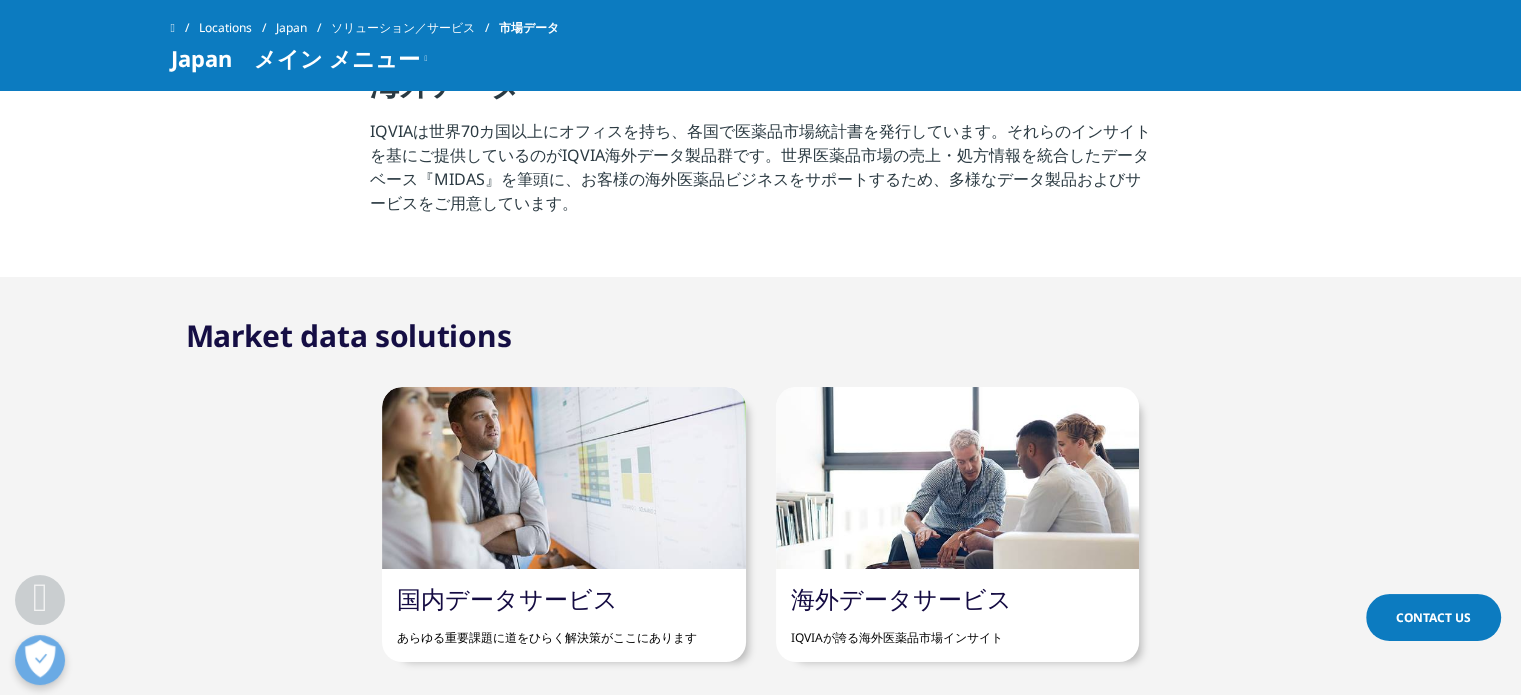 click on "国内データサービス
あらゆる重要課題に道をひらく解決策がここにあります" at bounding box center [563, 524] 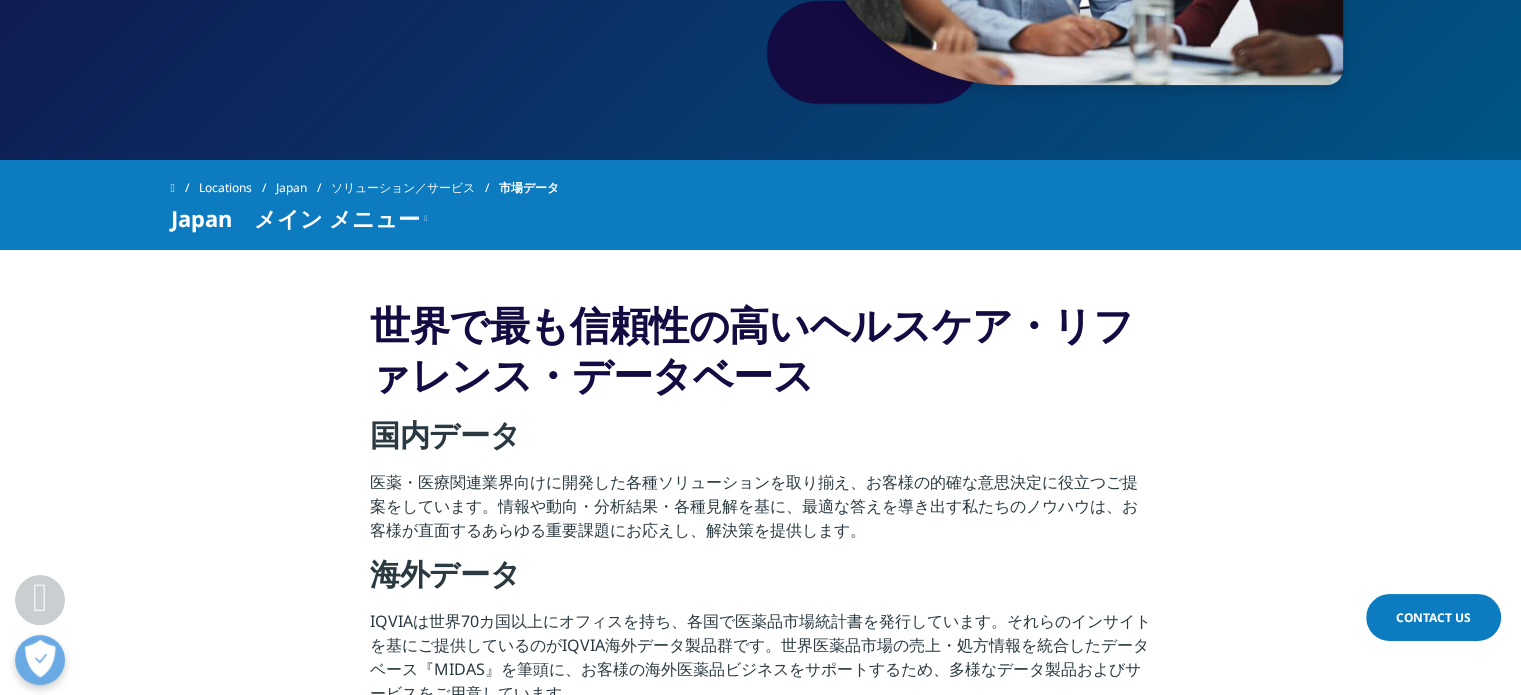 scroll, scrollTop: 900, scrollLeft: 0, axis: vertical 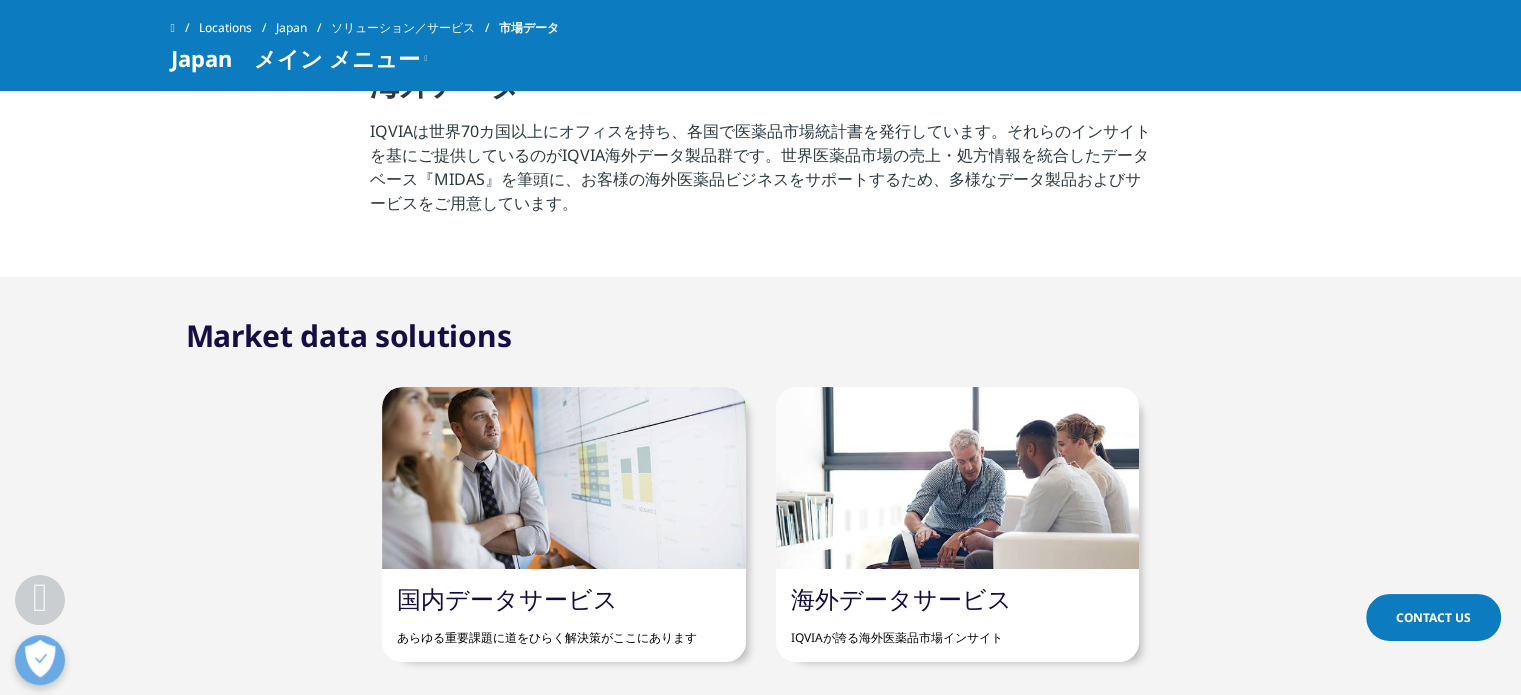click at bounding box center [957, 478] 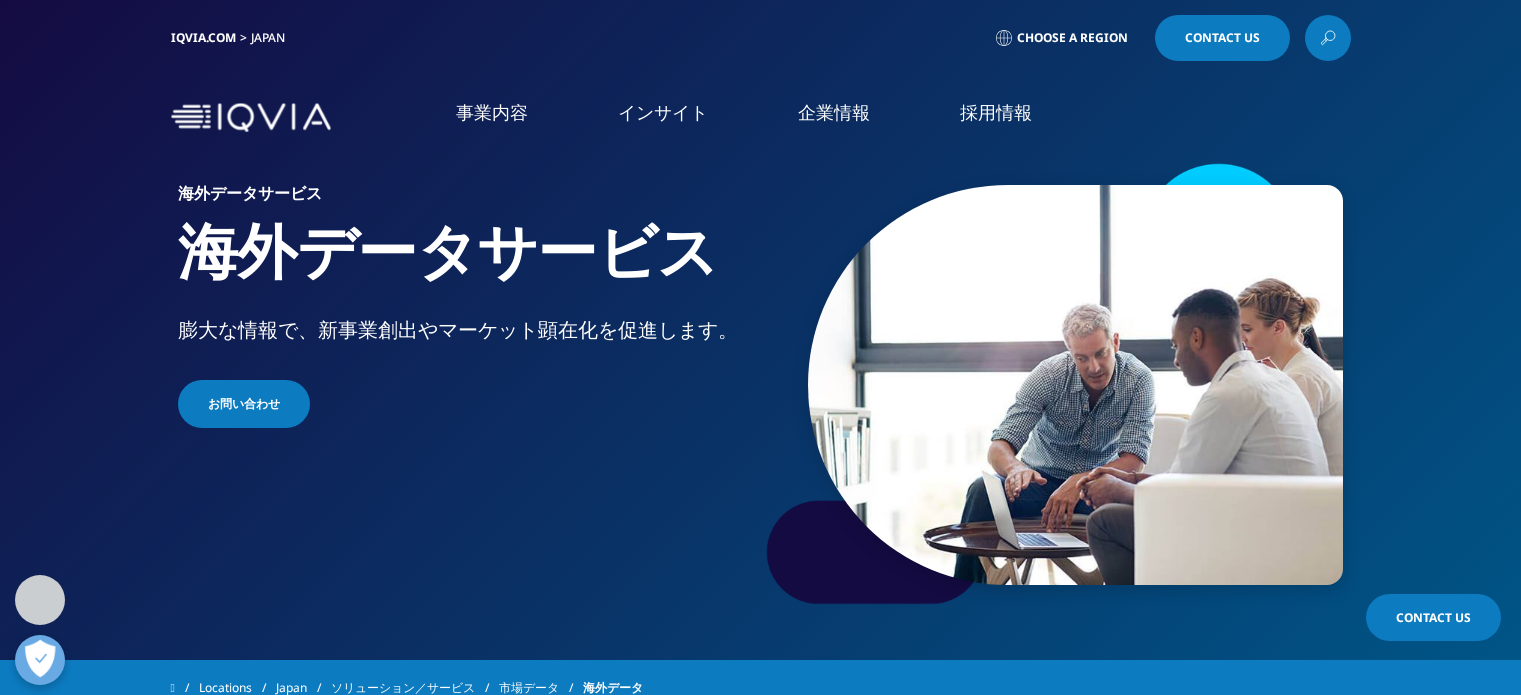 scroll, scrollTop: 500, scrollLeft: 0, axis: vertical 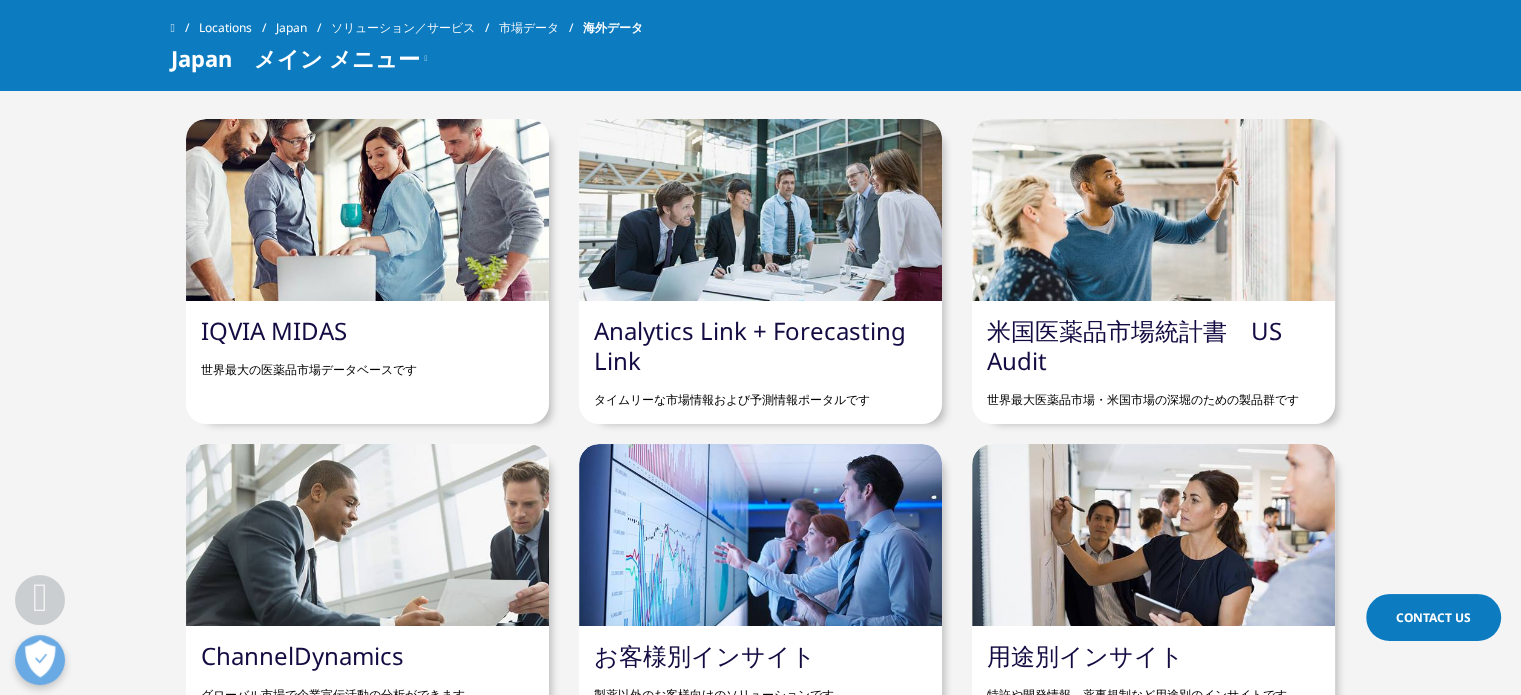 click on "IQVIA MIDAS
世界最大の医薬品市場データベースです" at bounding box center [367, 347] 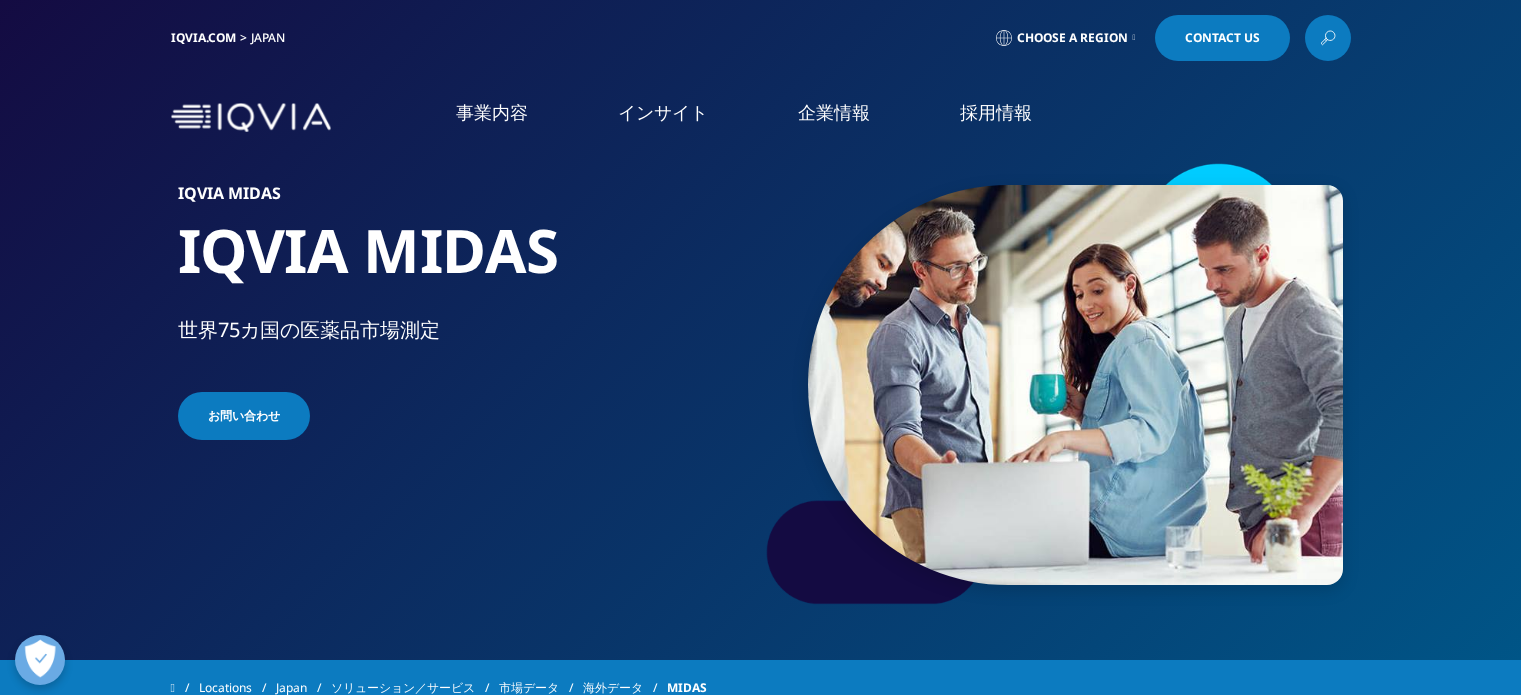 scroll, scrollTop: 0, scrollLeft: 0, axis: both 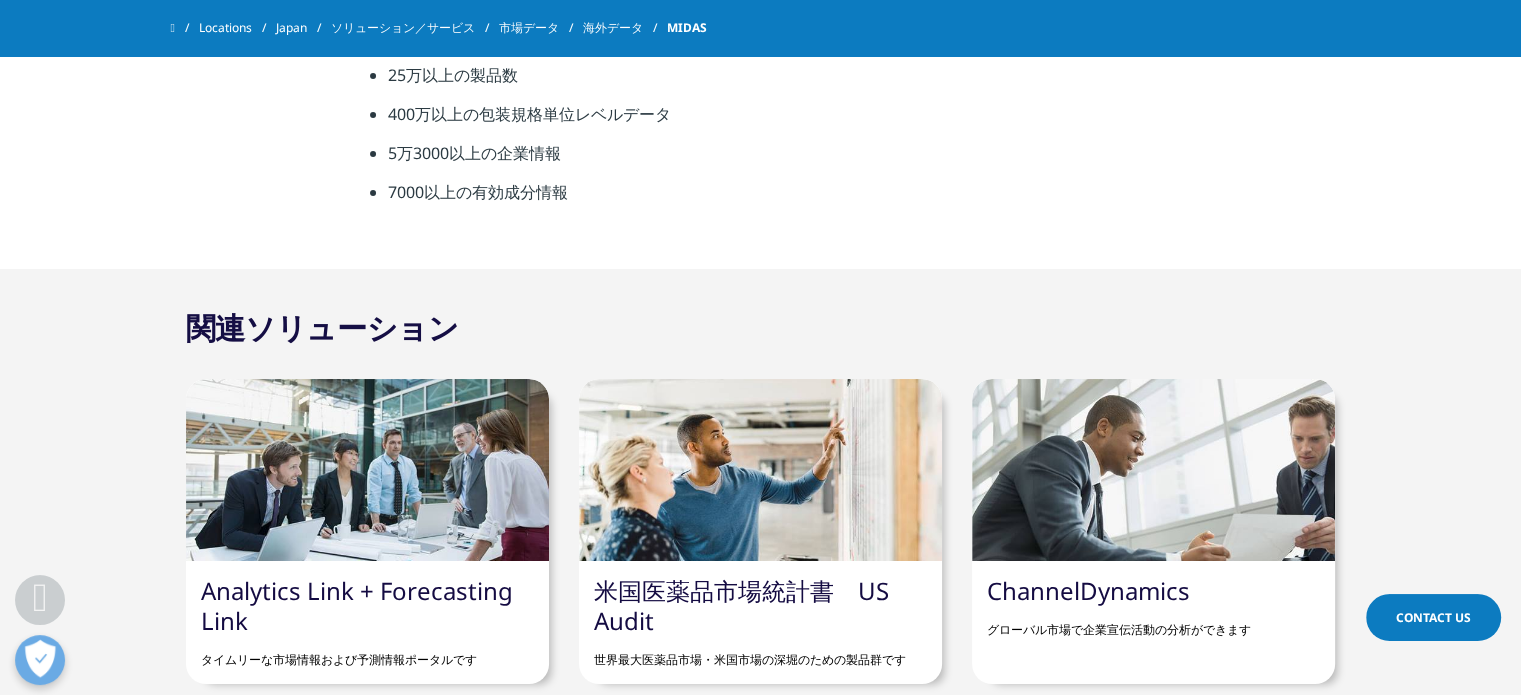 click at bounding box center (760, 470) 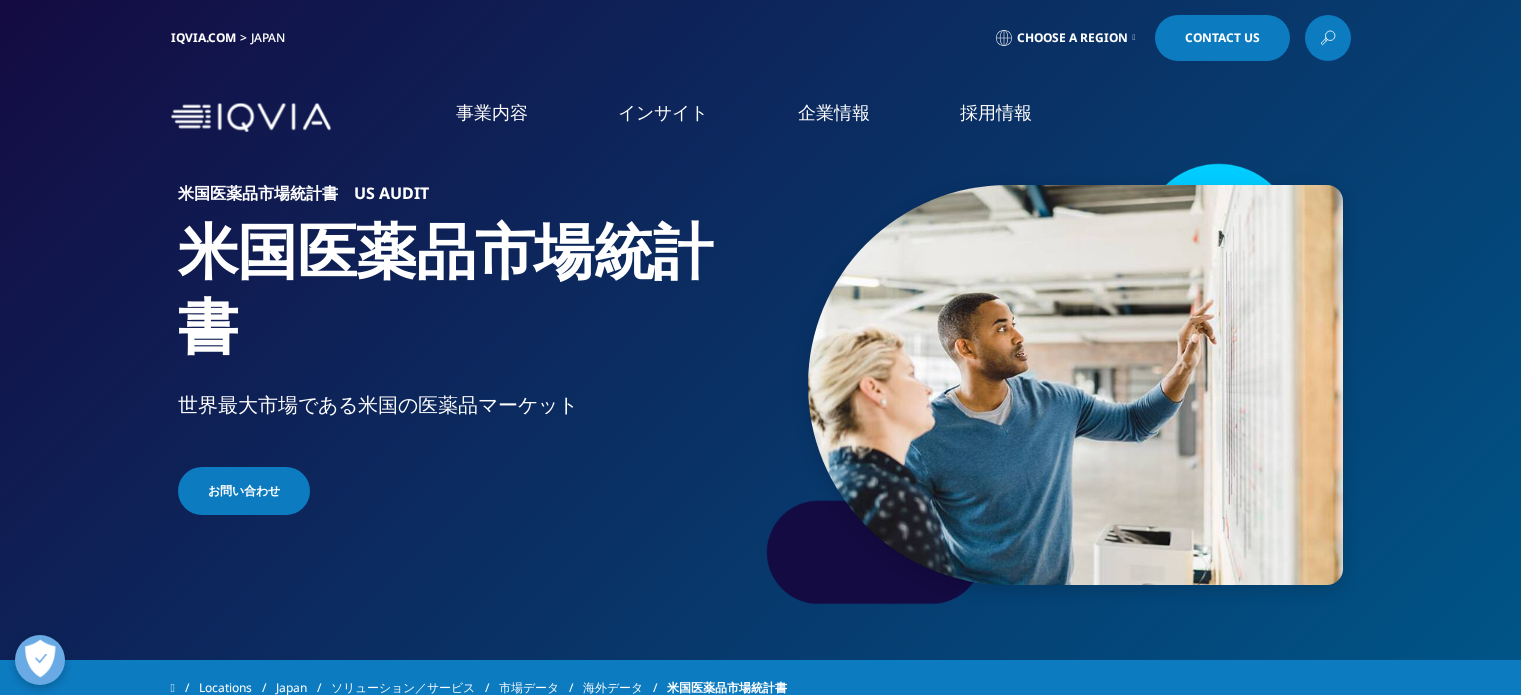 scroll, scrollTop: 0, scrollLeft: 0, axis: both 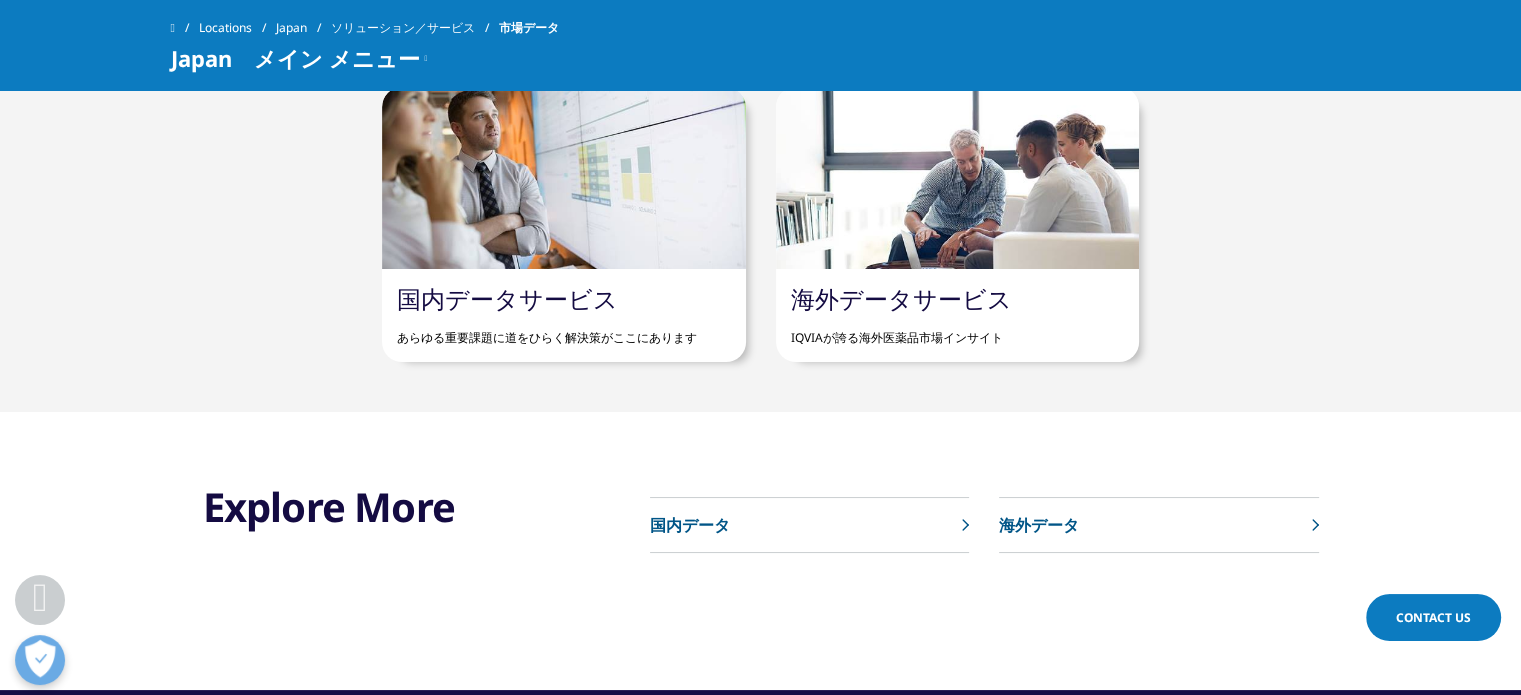 click on "海外データサービス" at bounding box center (901, 298) 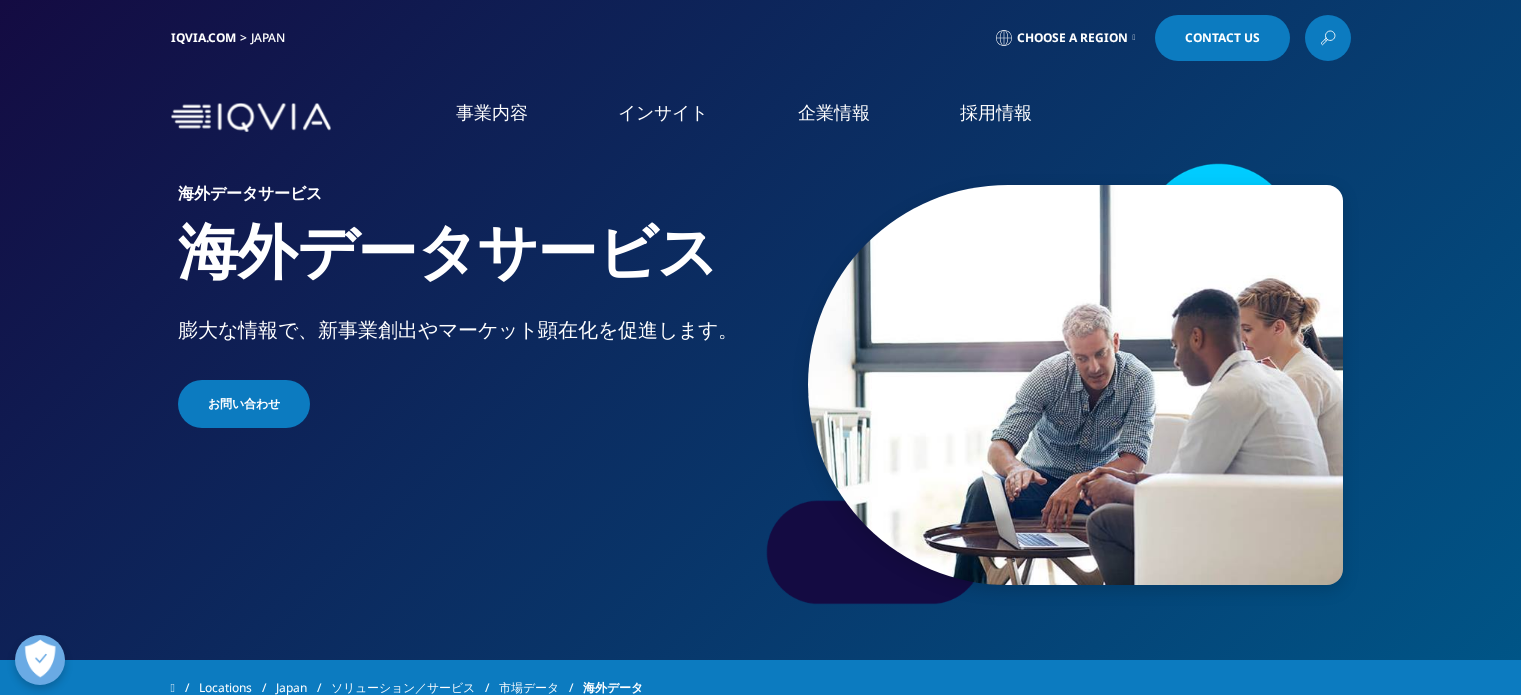 scroll, scrollTop: 500, scrollLeft: 0, axis: vertical 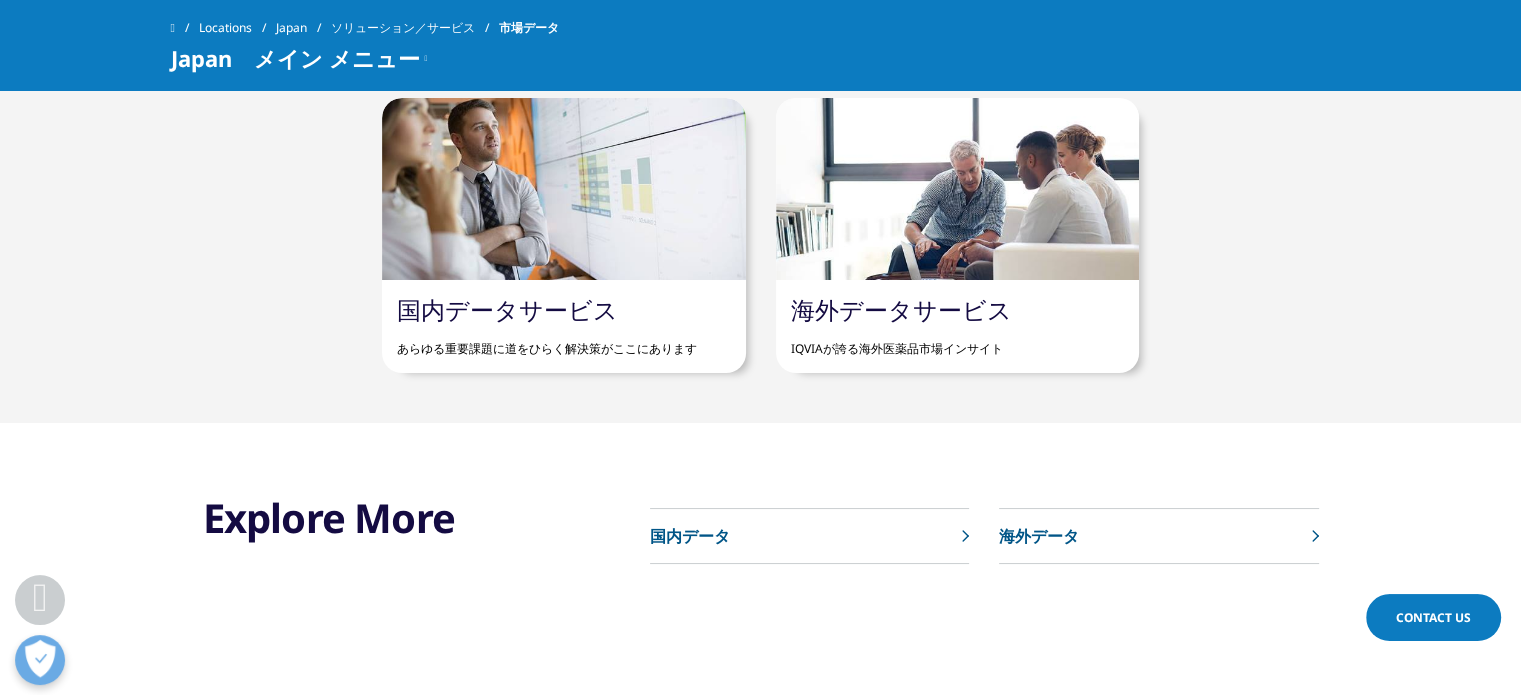 click on "IQVIAが誇る海外医薬品市場インサイト" at bounding box center [957, 341] 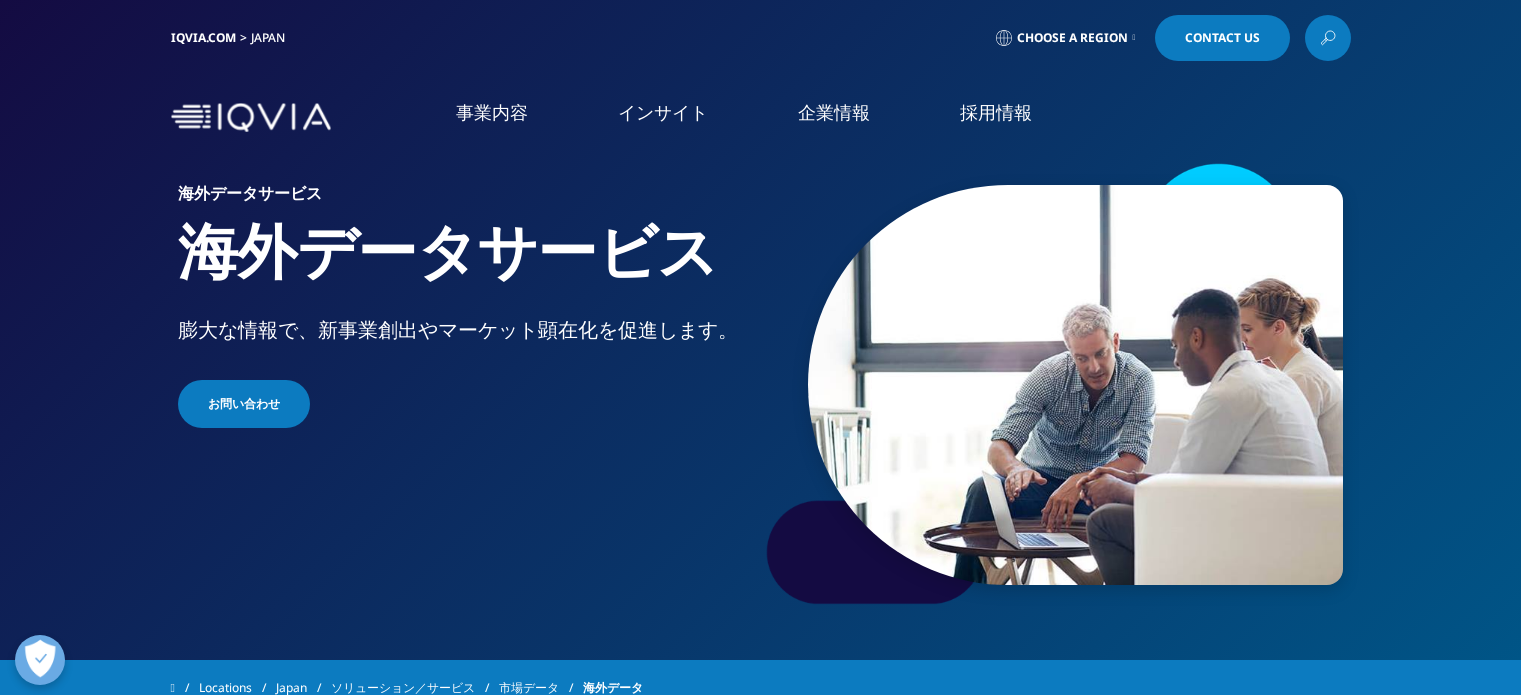 scroll, scrollTop: 0, scrollLeft: 0, axis: both 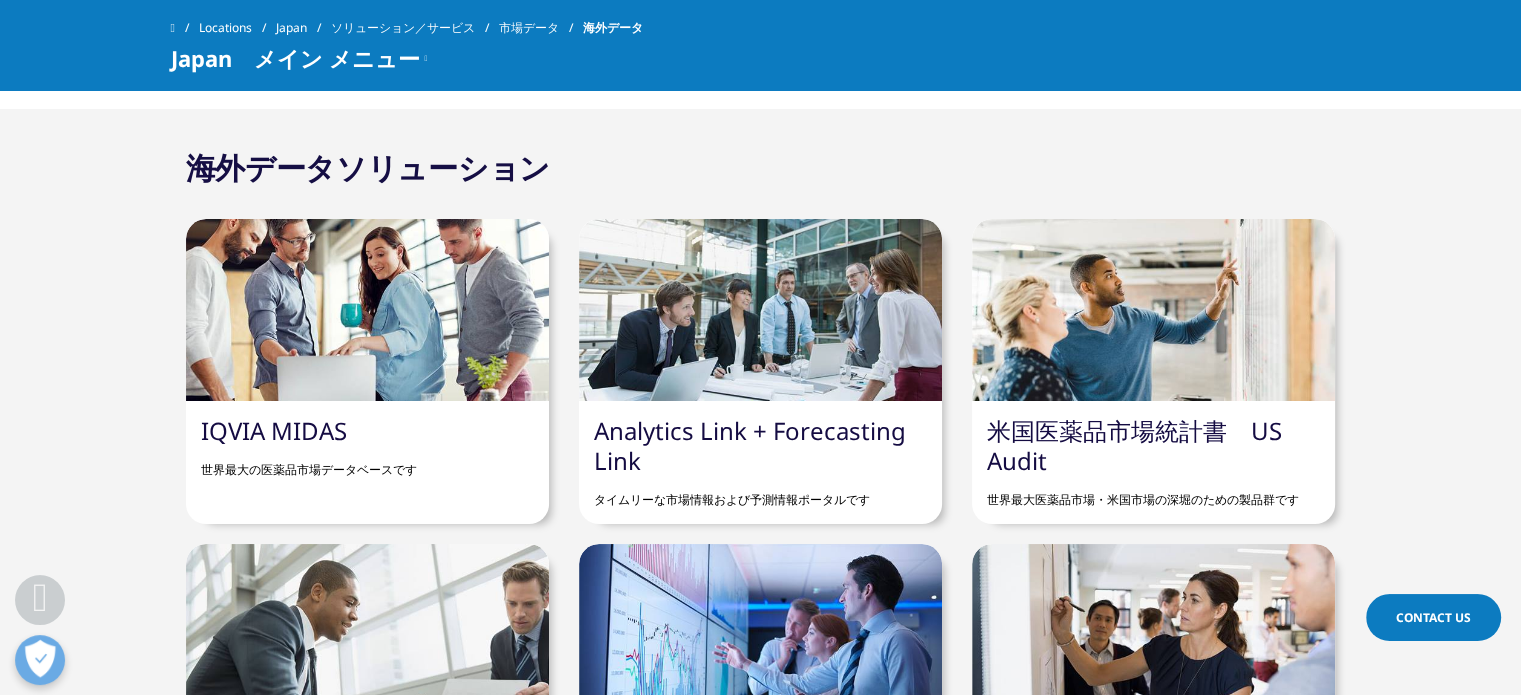 click on "IQVIA MIDAS
世界最大の医薬品市場データベースです" at bounding box center (367, 447) 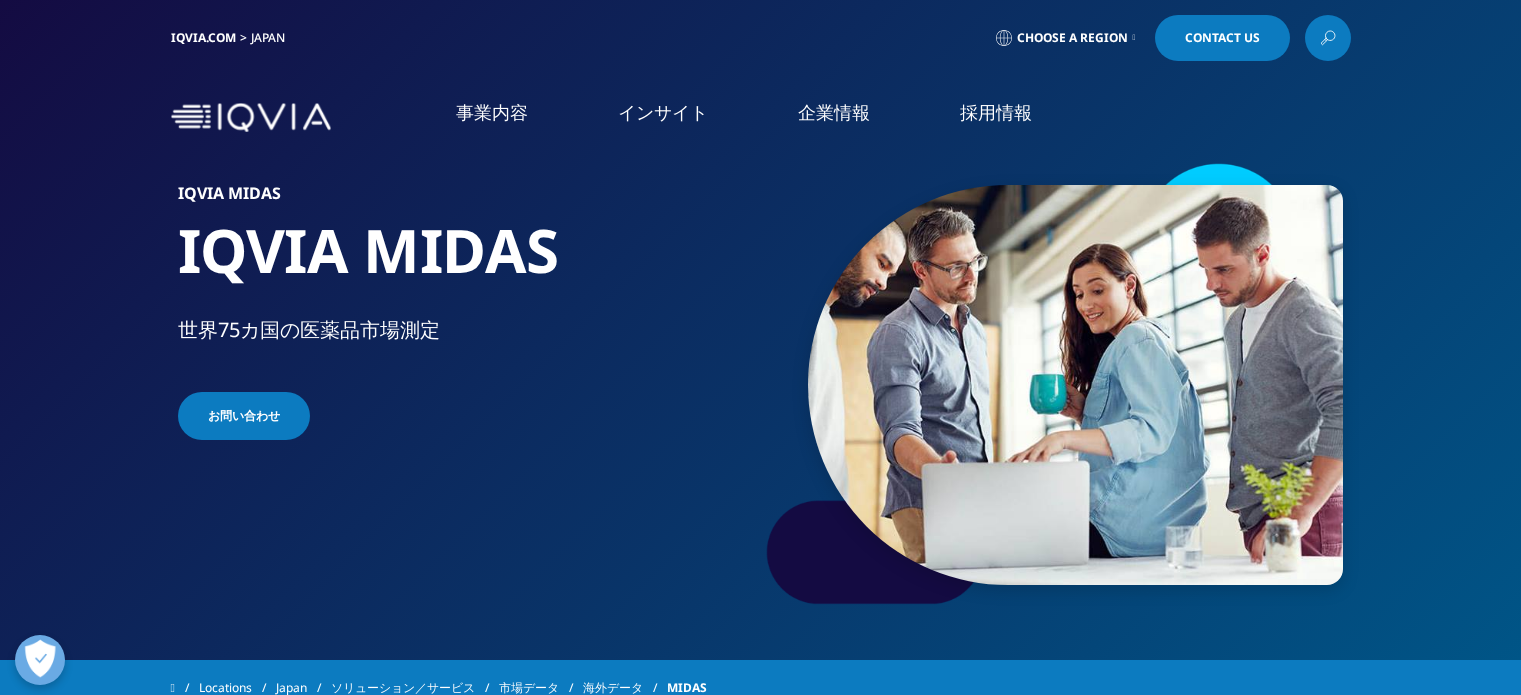 scroll, scrollTop: 0, scrollLeft: 0, axis: both 